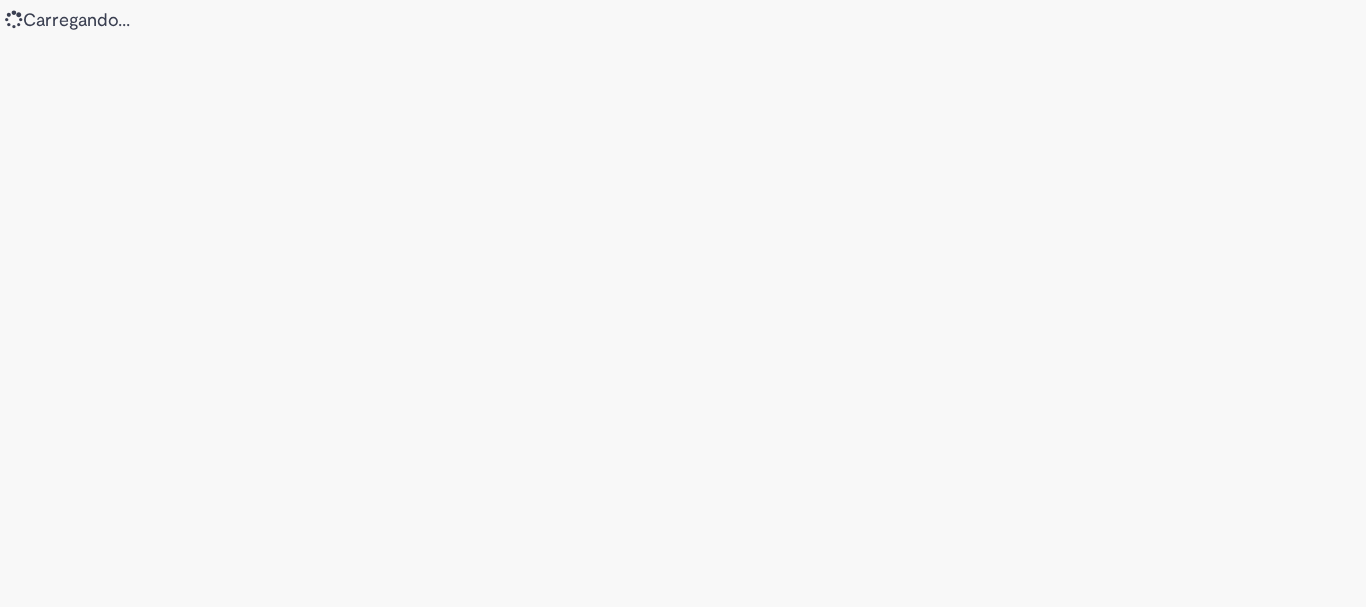 scroll, scrollTop: 0, scrollLeft: 0, axis: both 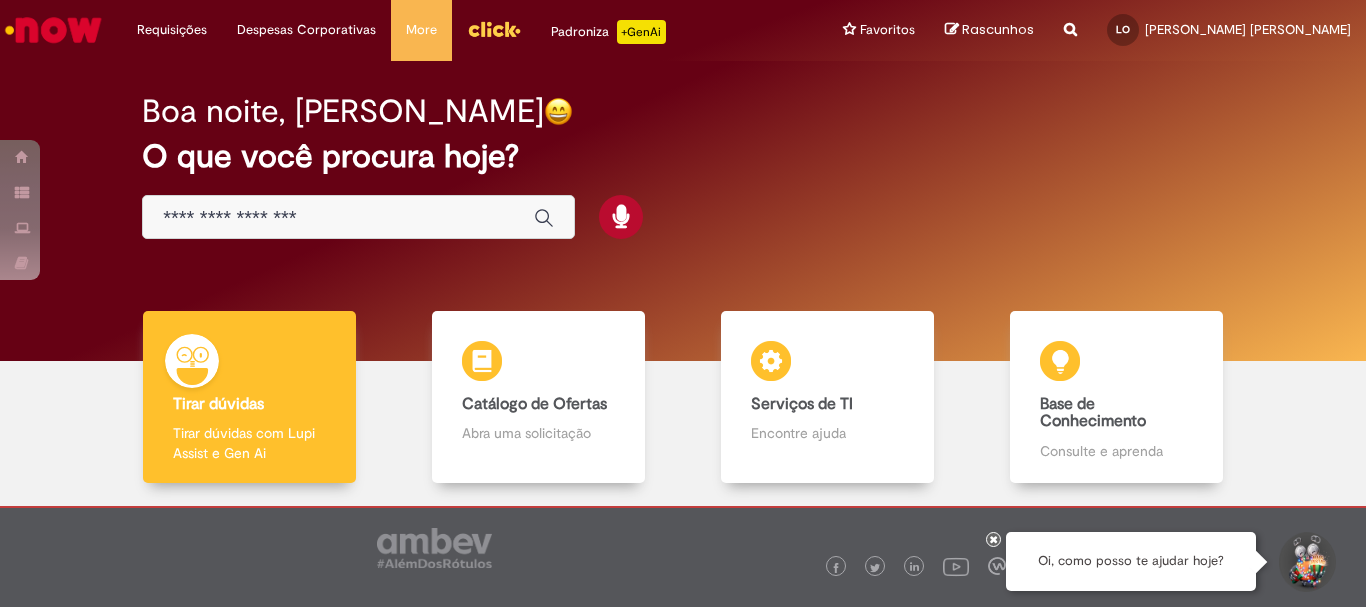 click at bounding box center [338, 218] 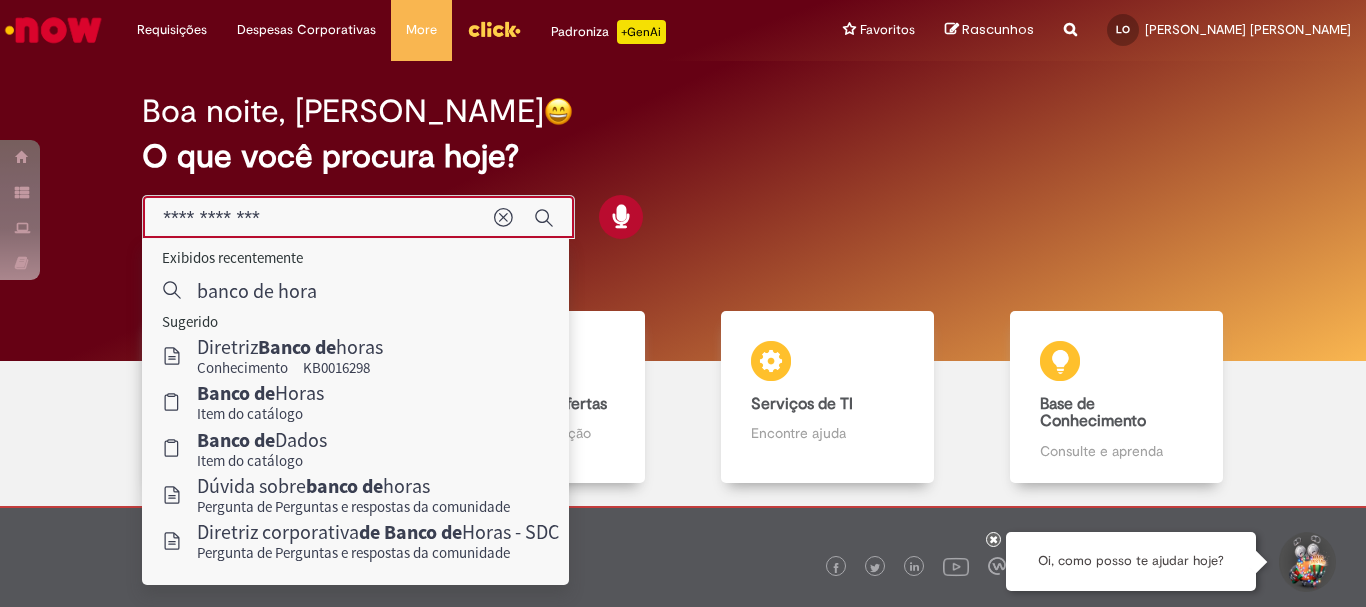 type on "**********" 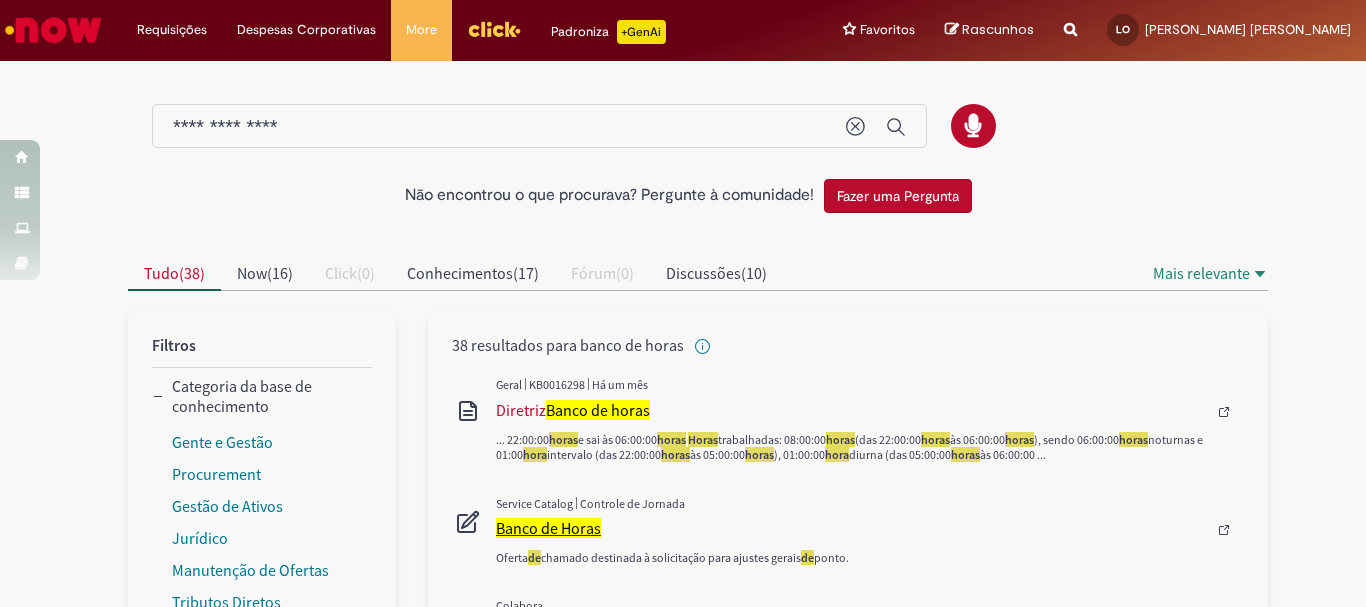 click on "Banco de Horas" at bounding box center [548, 528] 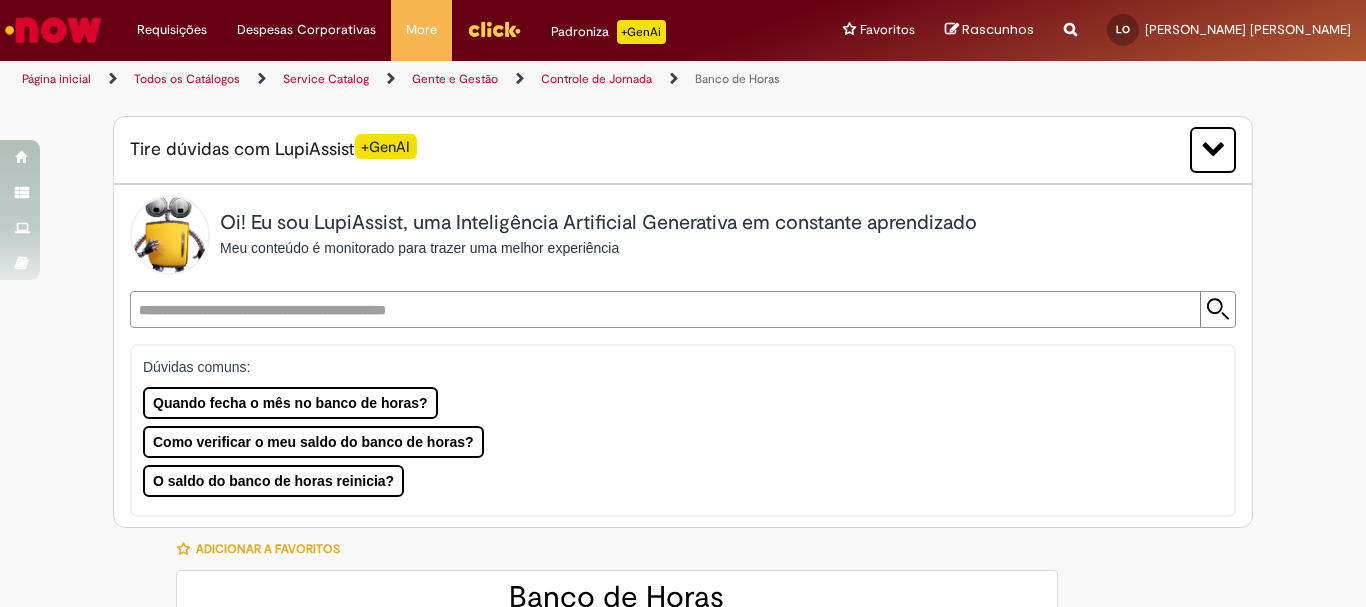 type on "********" 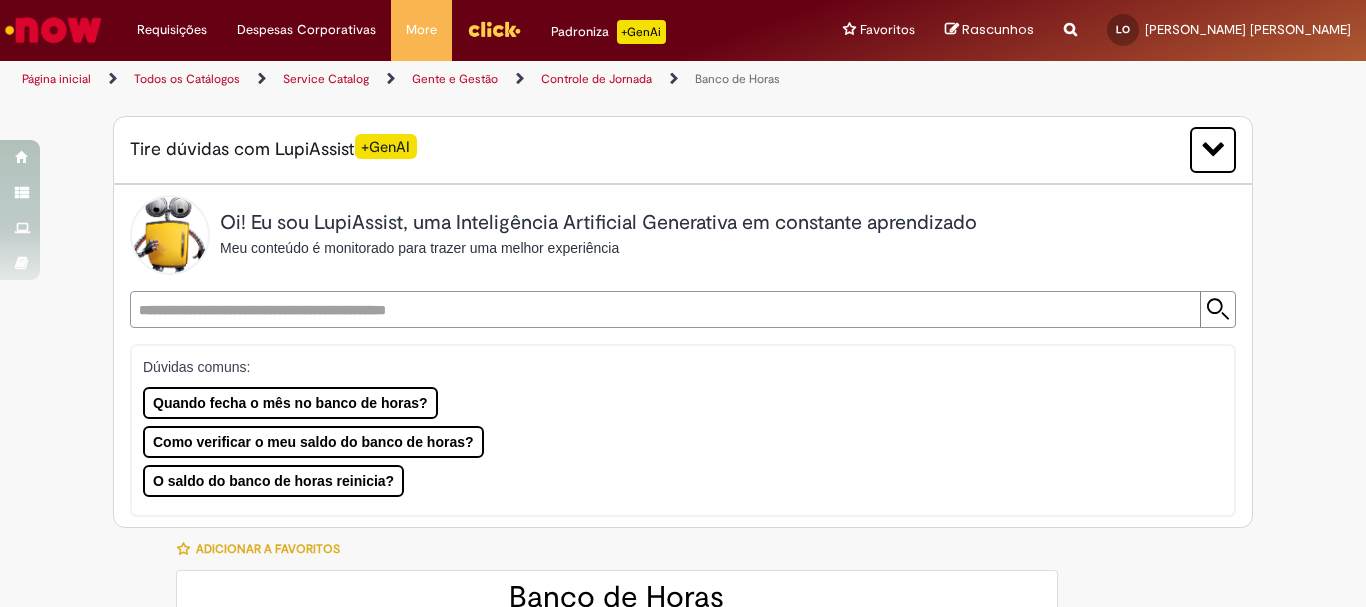 type on "**********" 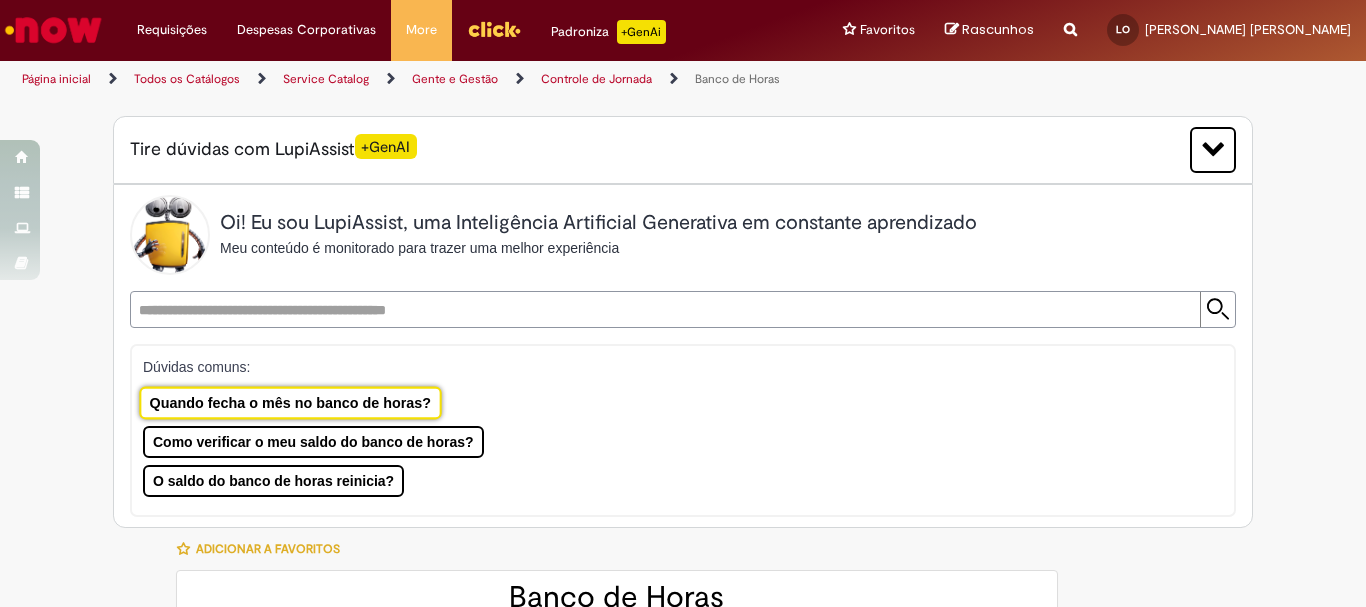 type on "**********" 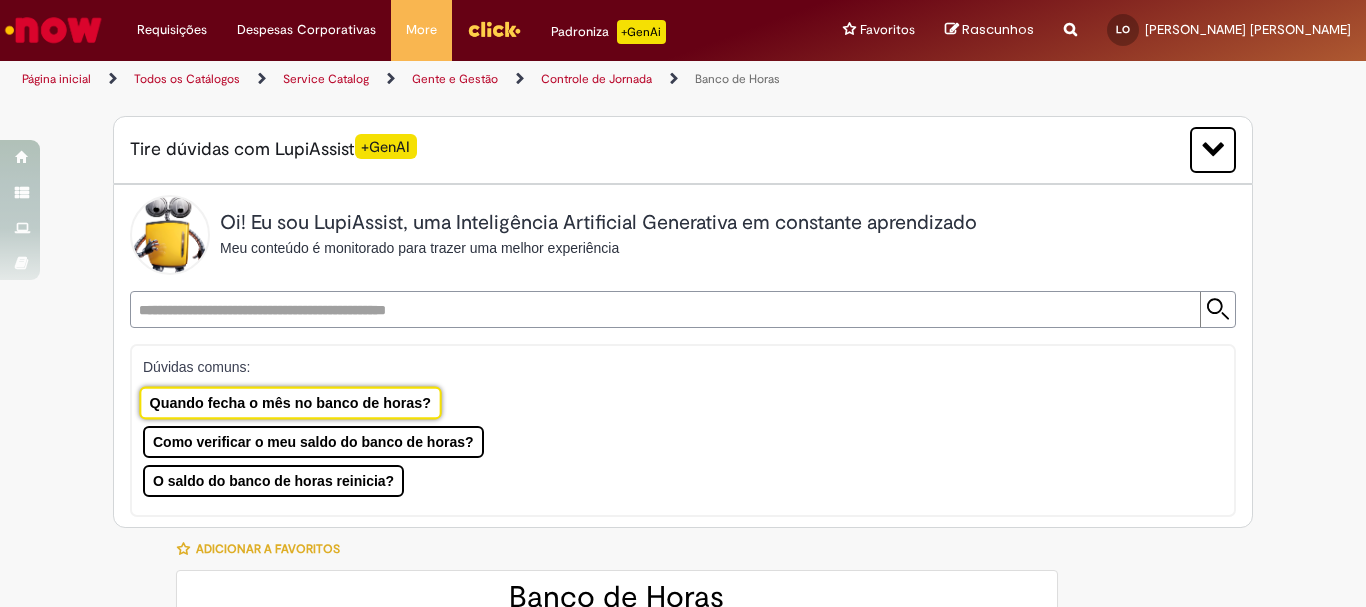 type on "**********" 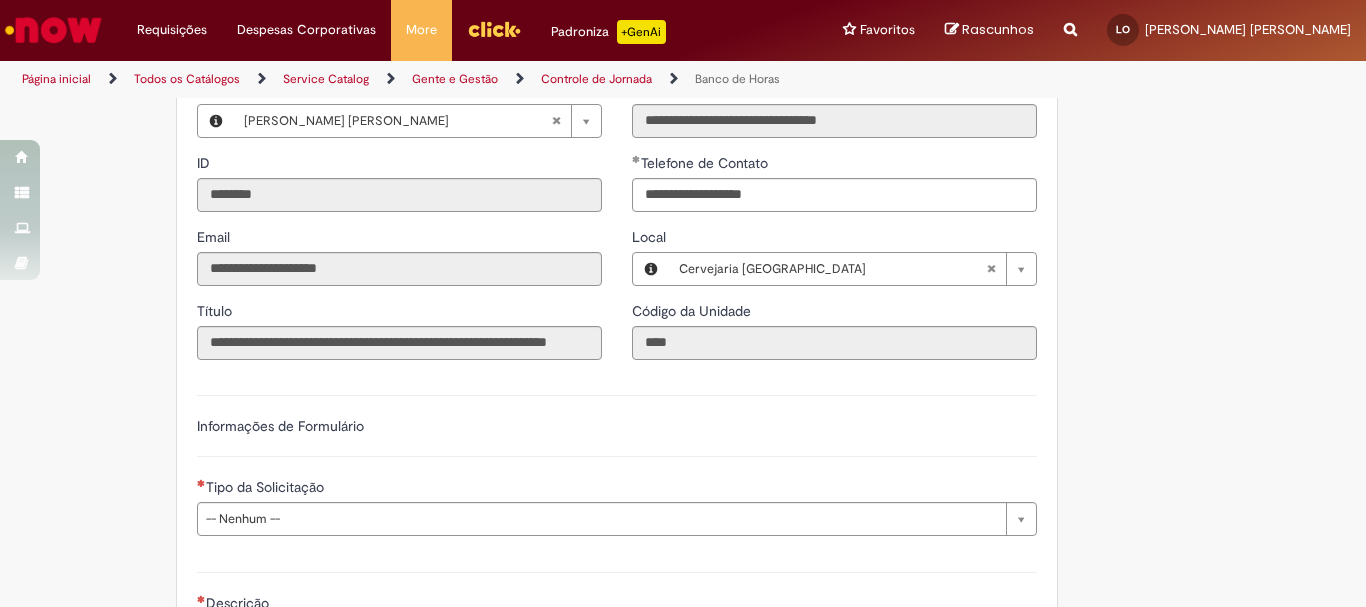 scroll, scrollTop: 1100, scrollLeft: 0, axis: vertical 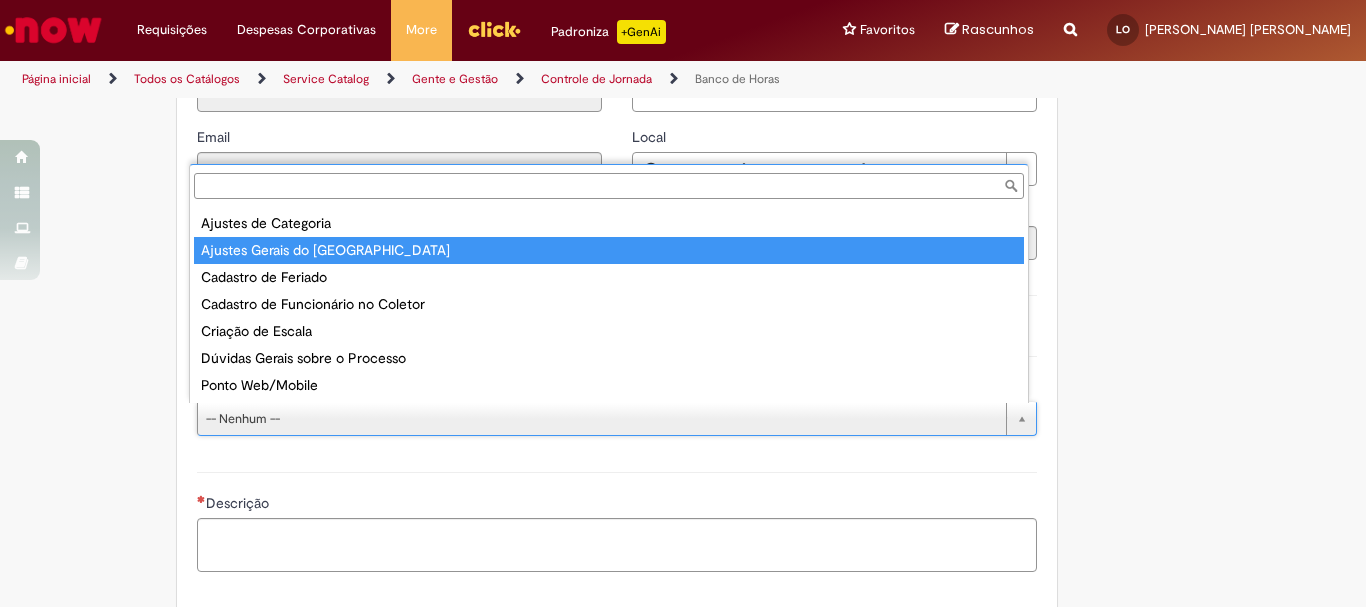 type on "**********" 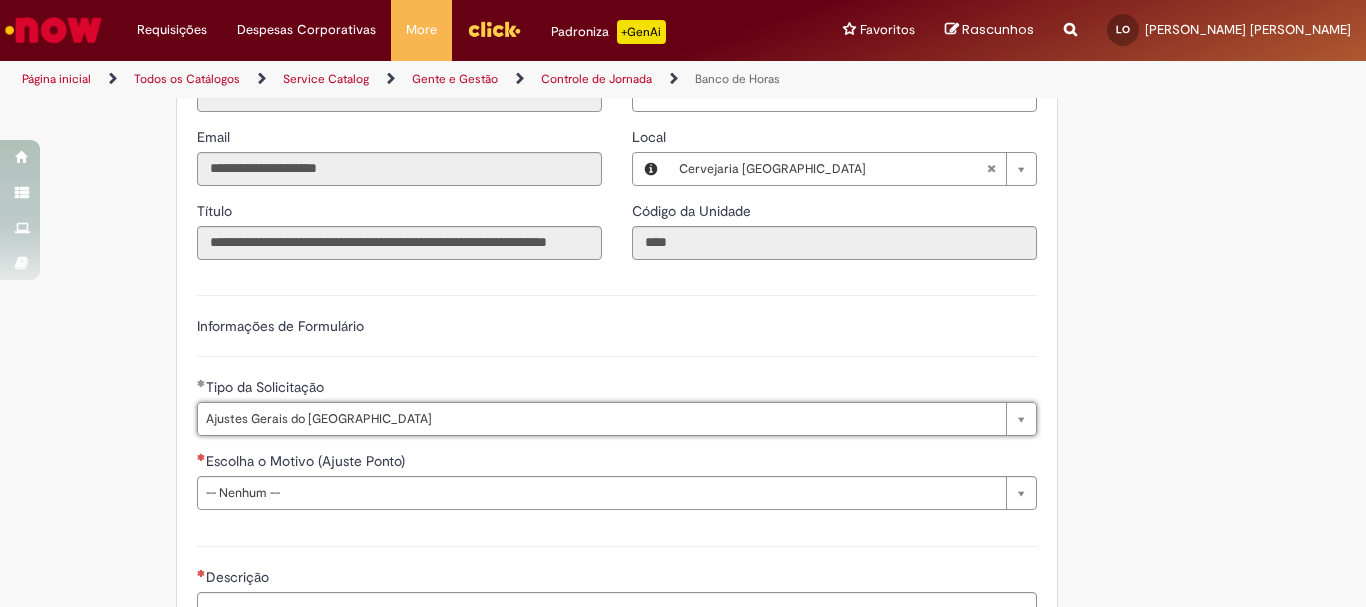 scroll, scrollTop: 1200, scrollLeft: 0, axis: vertical 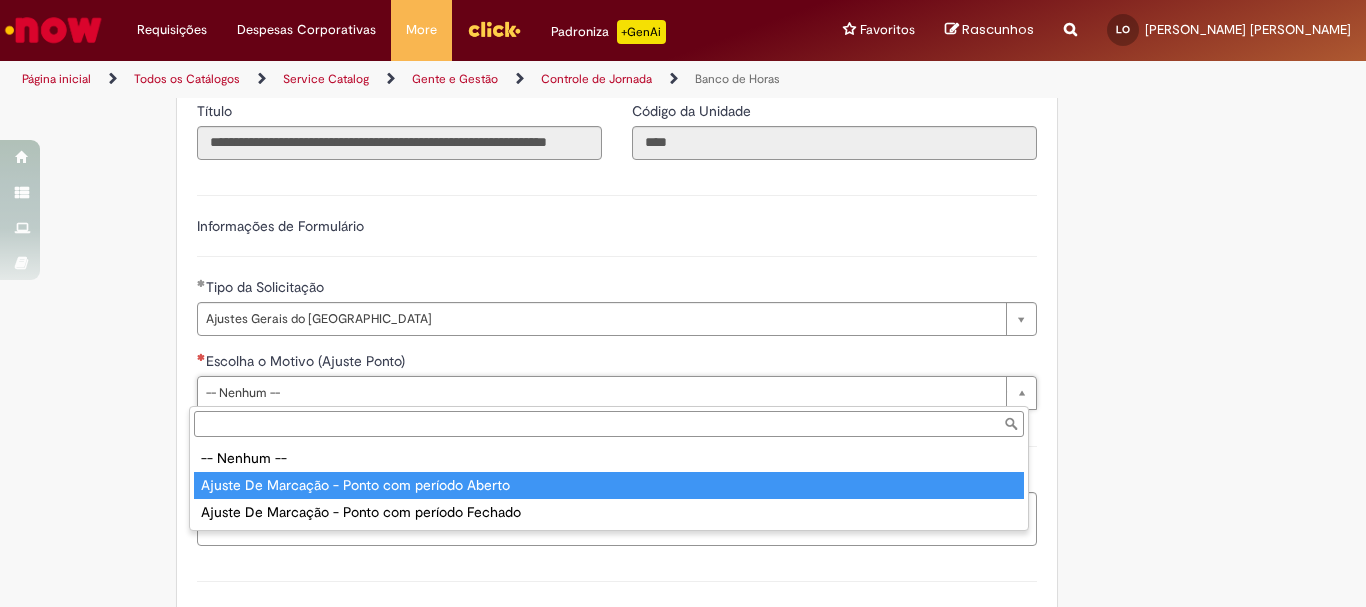 type on "**********" 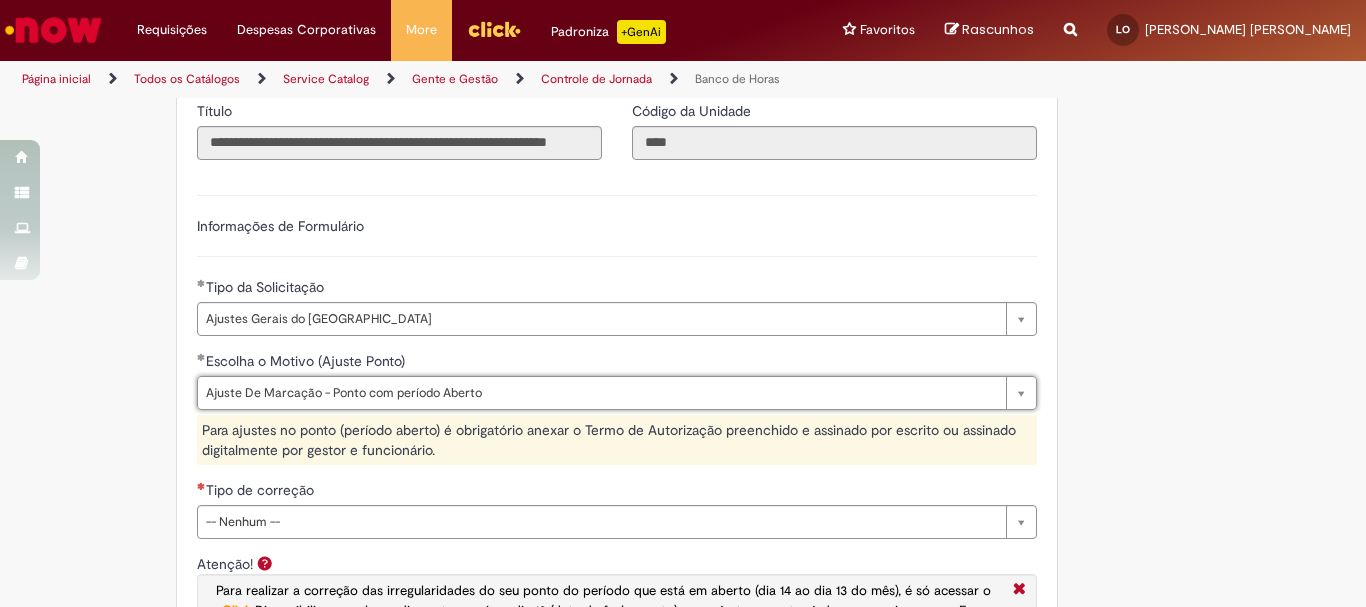 scroll, scrollTop: 1400, scrollLeft: 0, axis: vertical 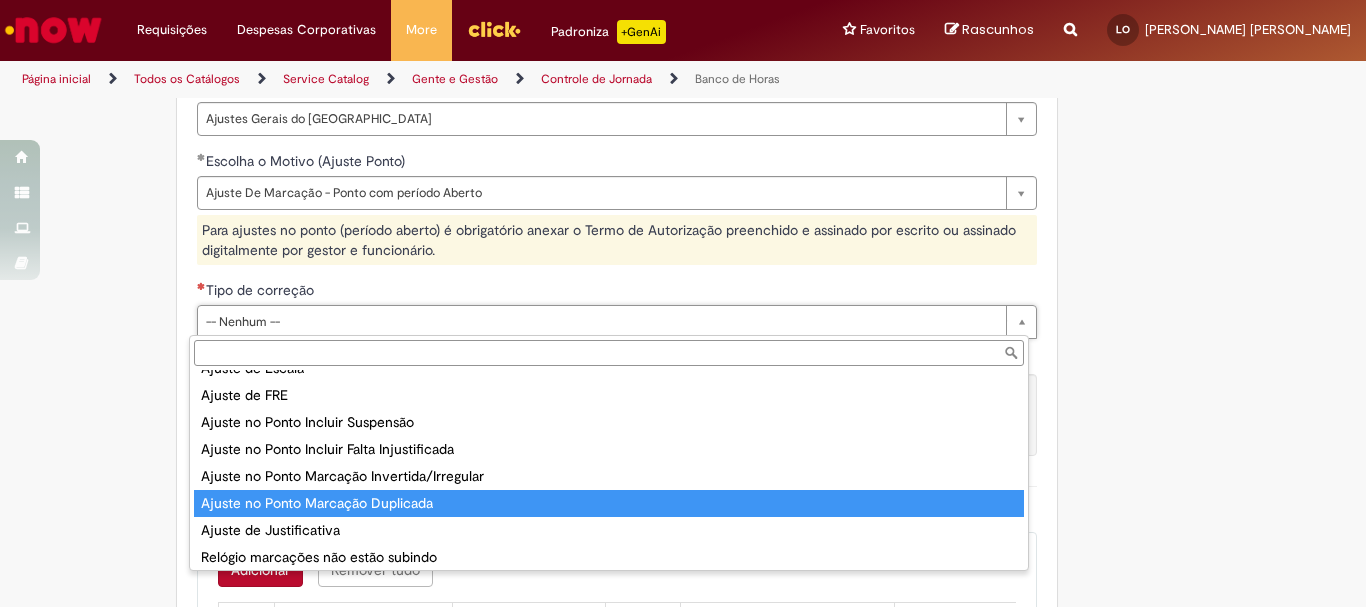 type on "**********" 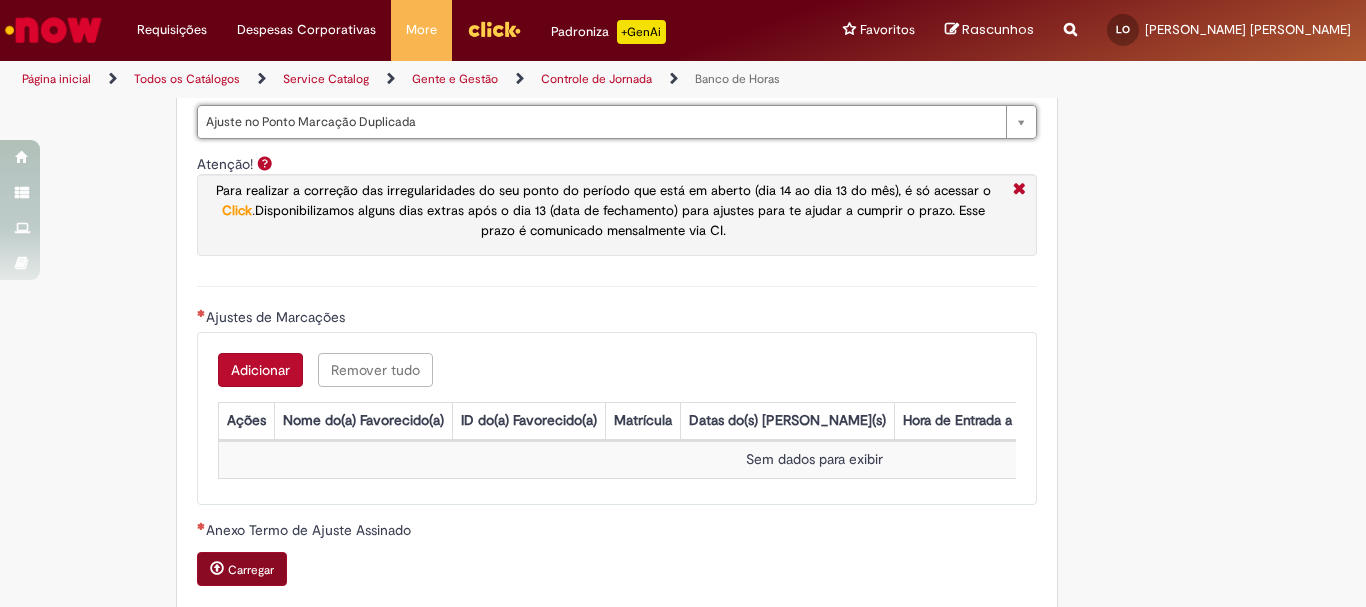 scroll, scrollTop: 1800, scrollLeft: 0, axis: vertical 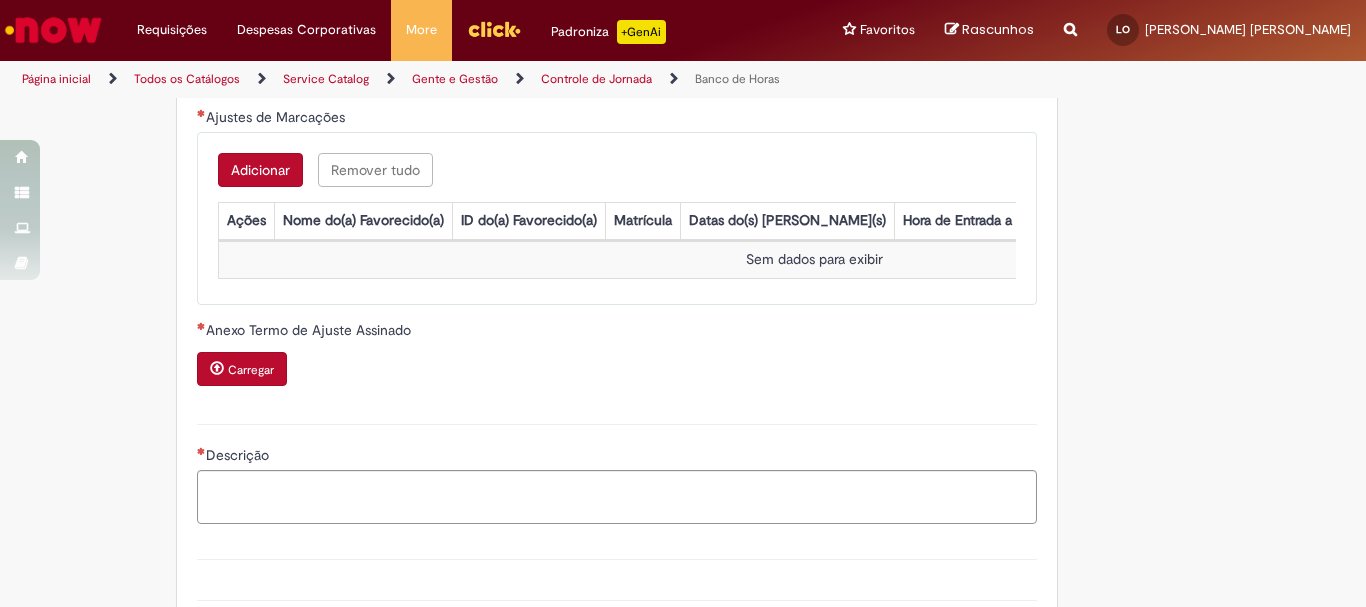 click on "Adicionar" at bounding box center [260, 170] 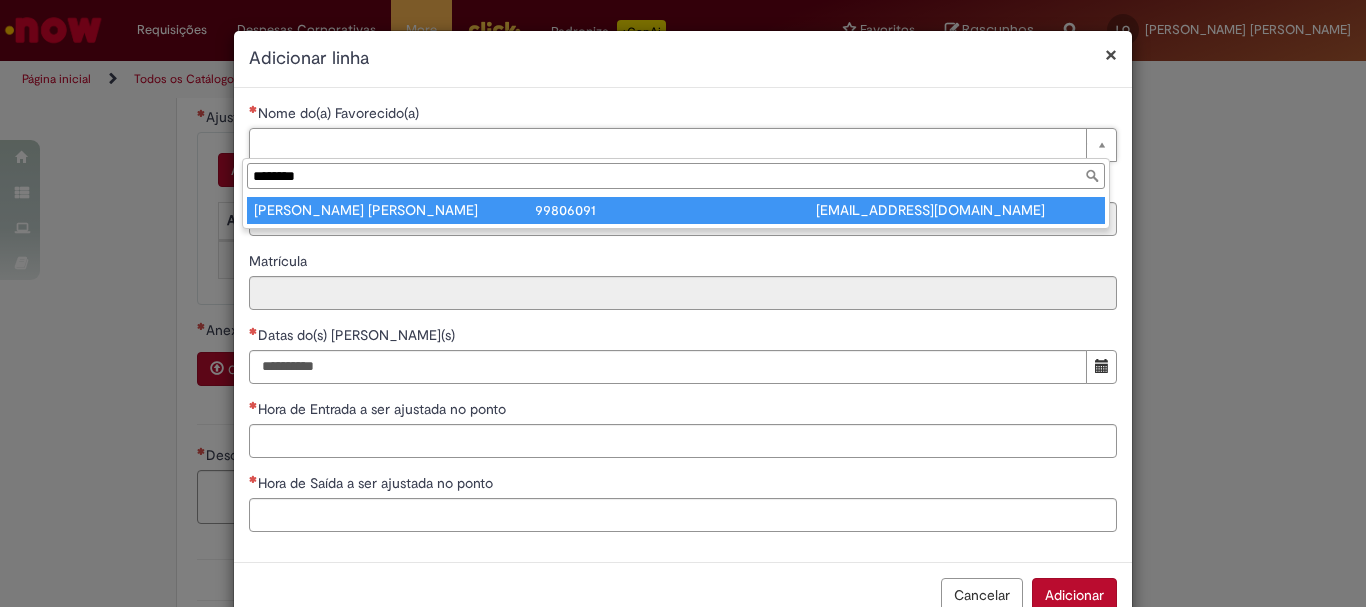 type on "********" 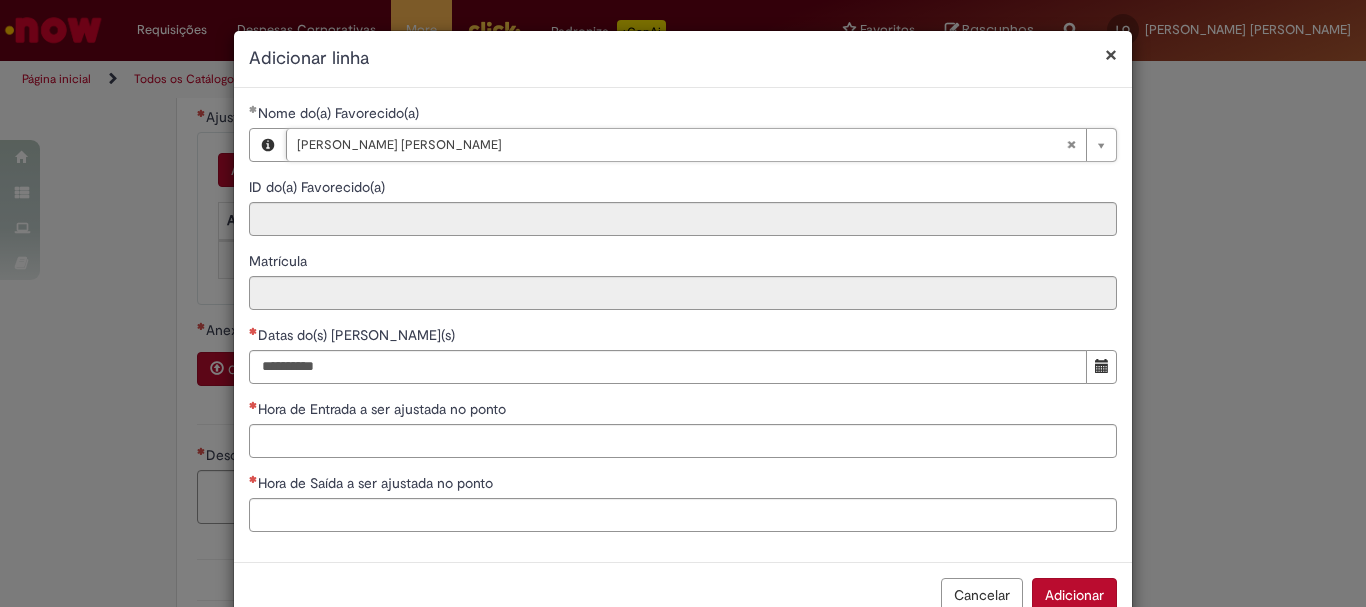 type on "********" 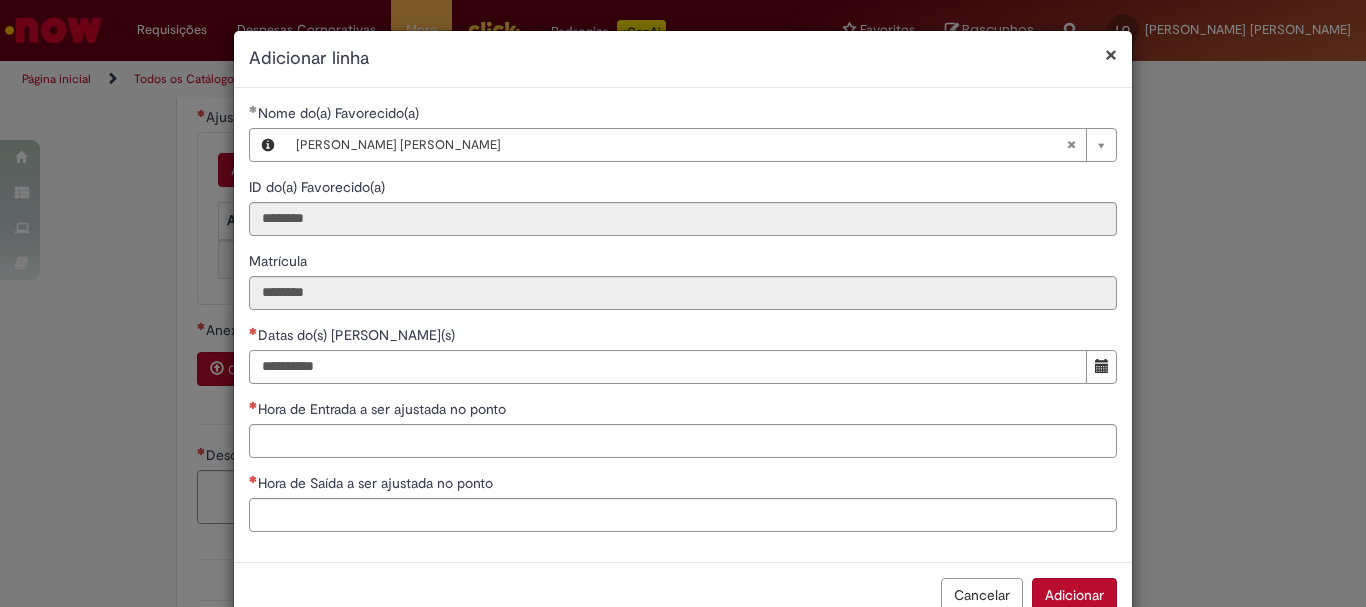click on "Datas do(s) [PERSON_NAME](s)" at bounding box center [668, 367] 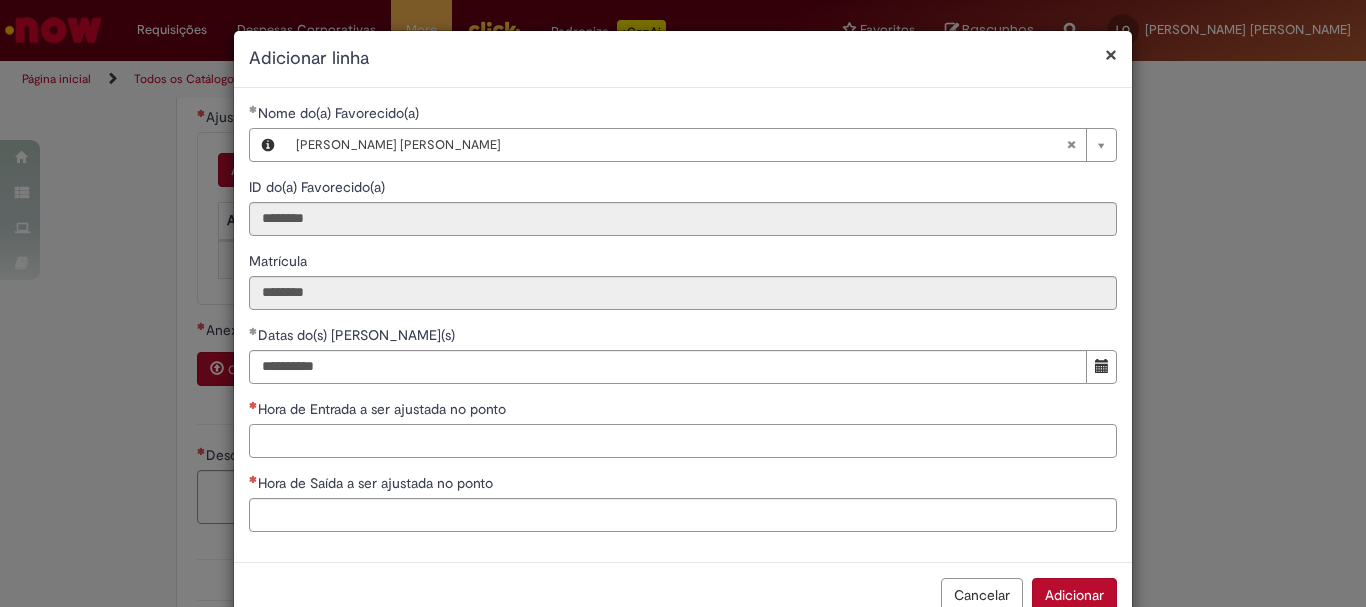 click on "Hora de Entrada a ser ajustada no ponto" at bounding box center (683, 441) 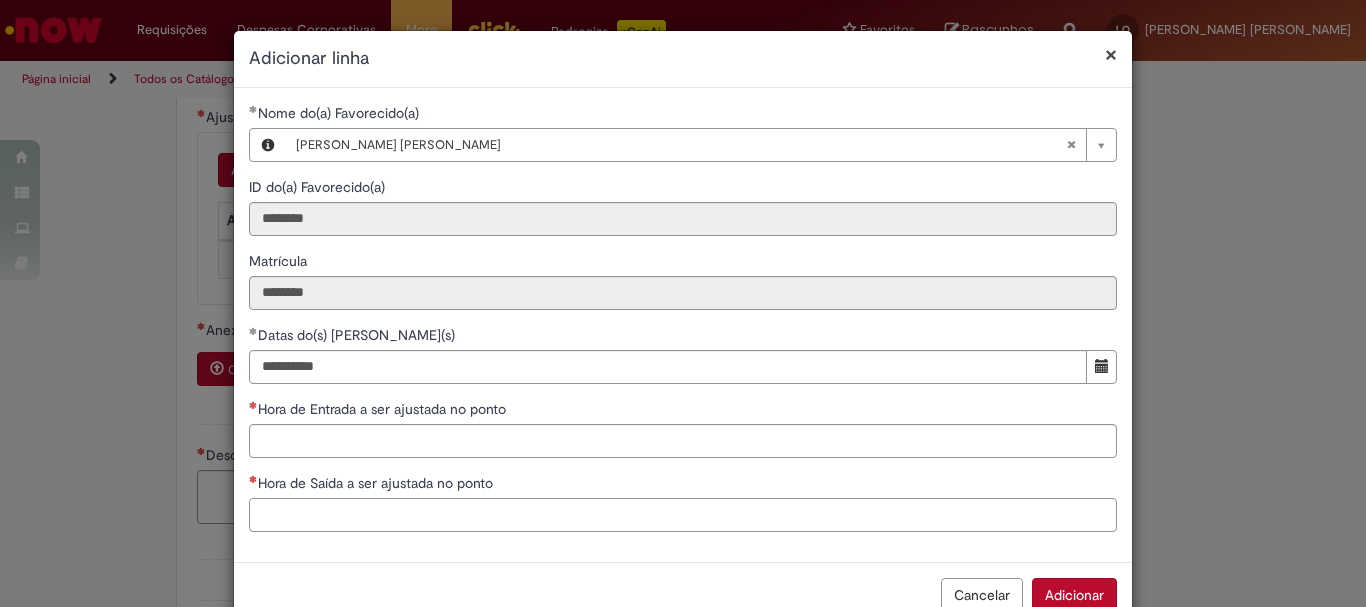 click on "Hora de Saída a ser ajustada no ponto" at bounding box center [683, 515] 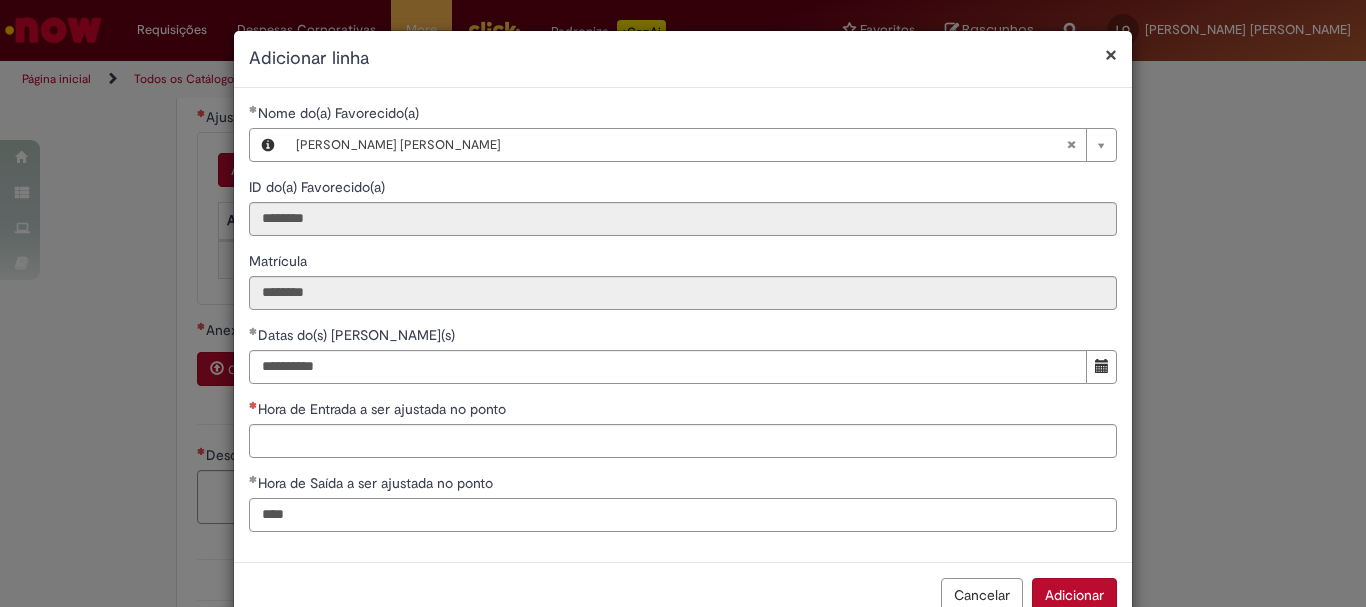 type on "****" 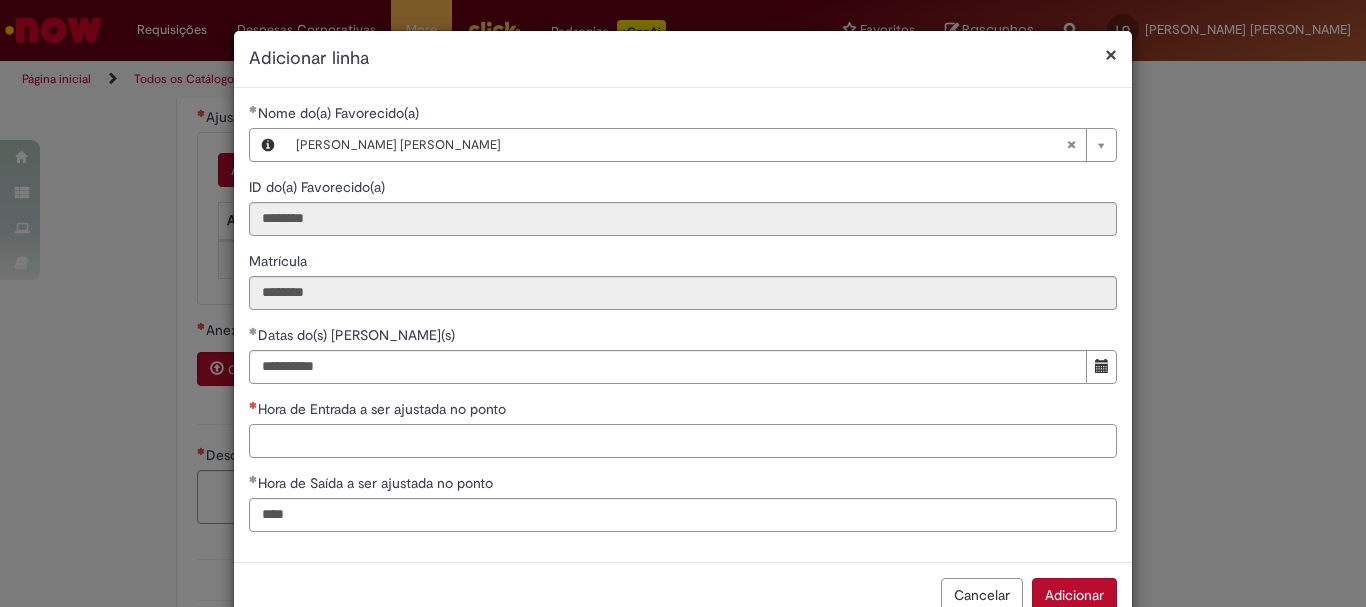 type 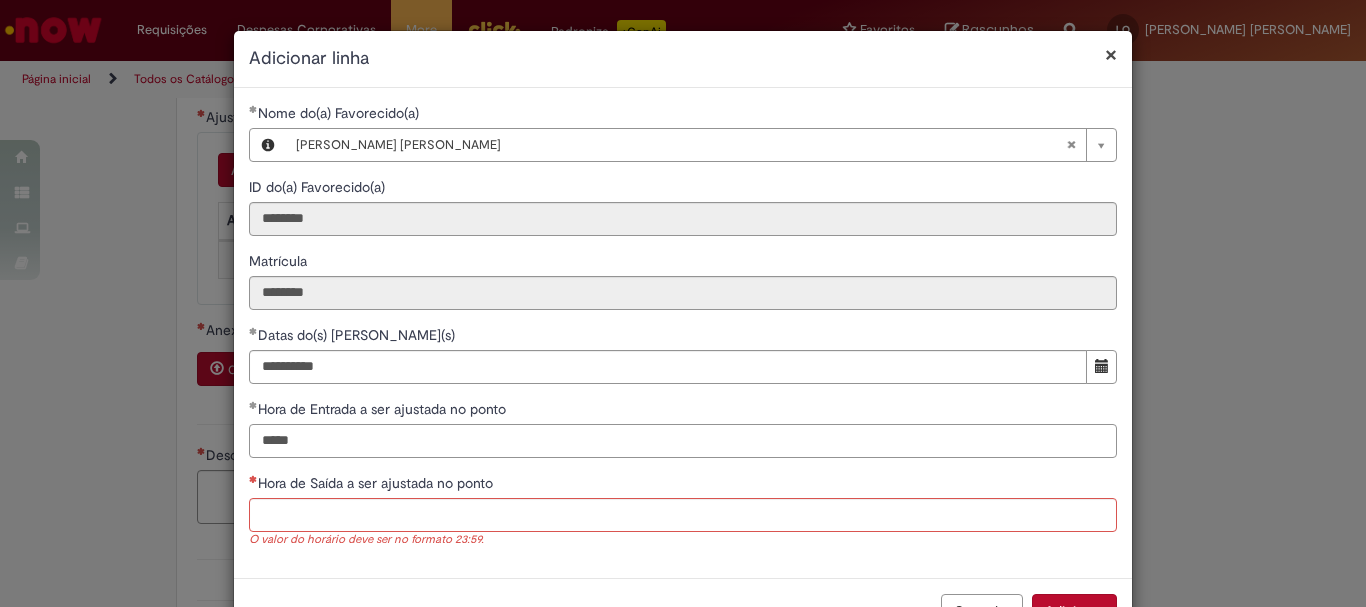 type on "*****" 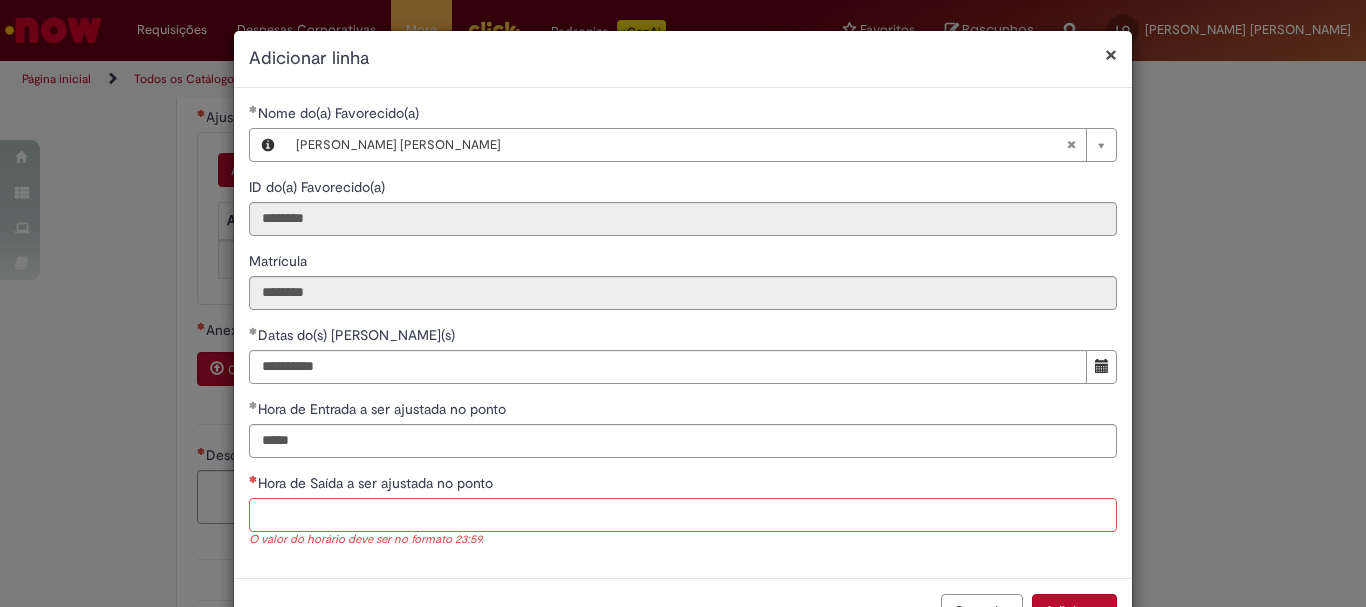 click on "Hora de Saída a ser ajustada no ponto" at bounding box center (683, 515) 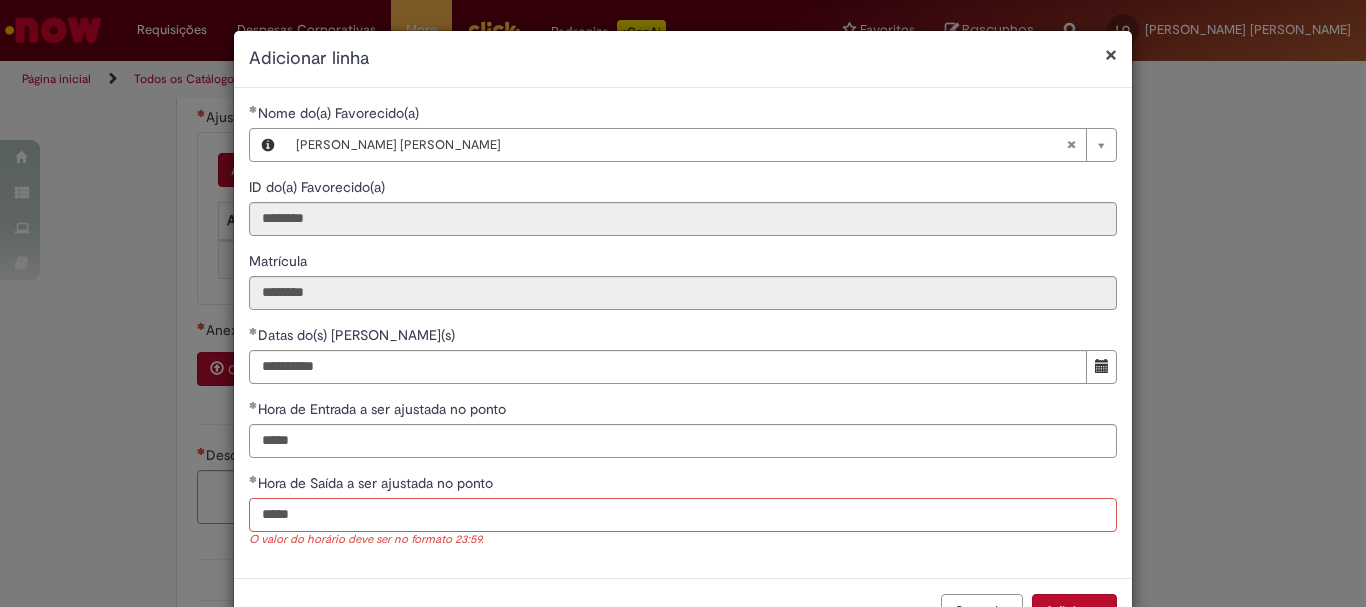 type on "*****" 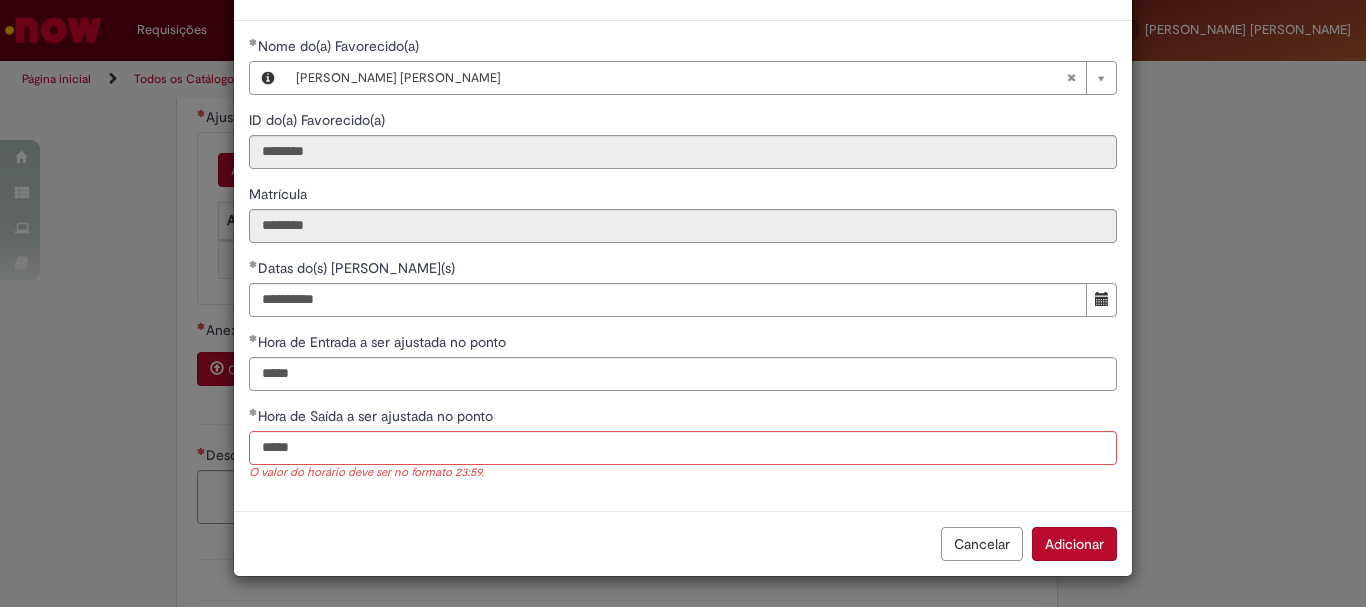 click on "Adicionar" at bounding box center (1074, 544) 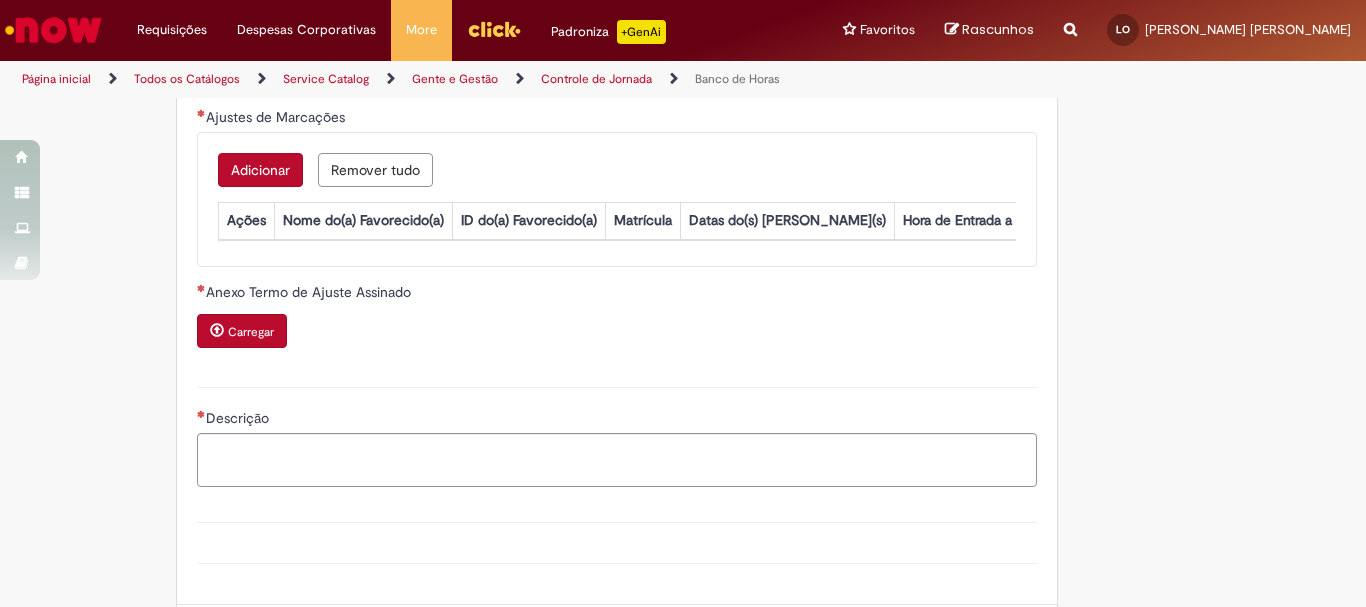 scroll, scrollTop: 51, scrollLeft: 0, axis: vertical 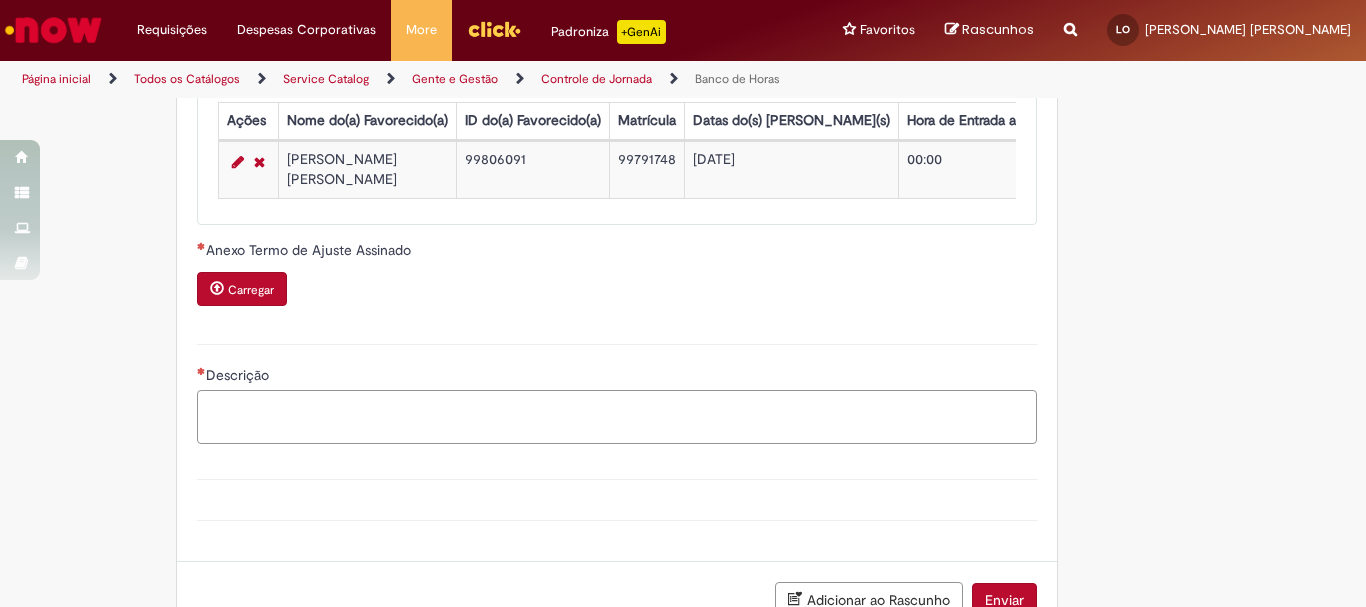 click on "Descrição" at bounding box center (617, 417) 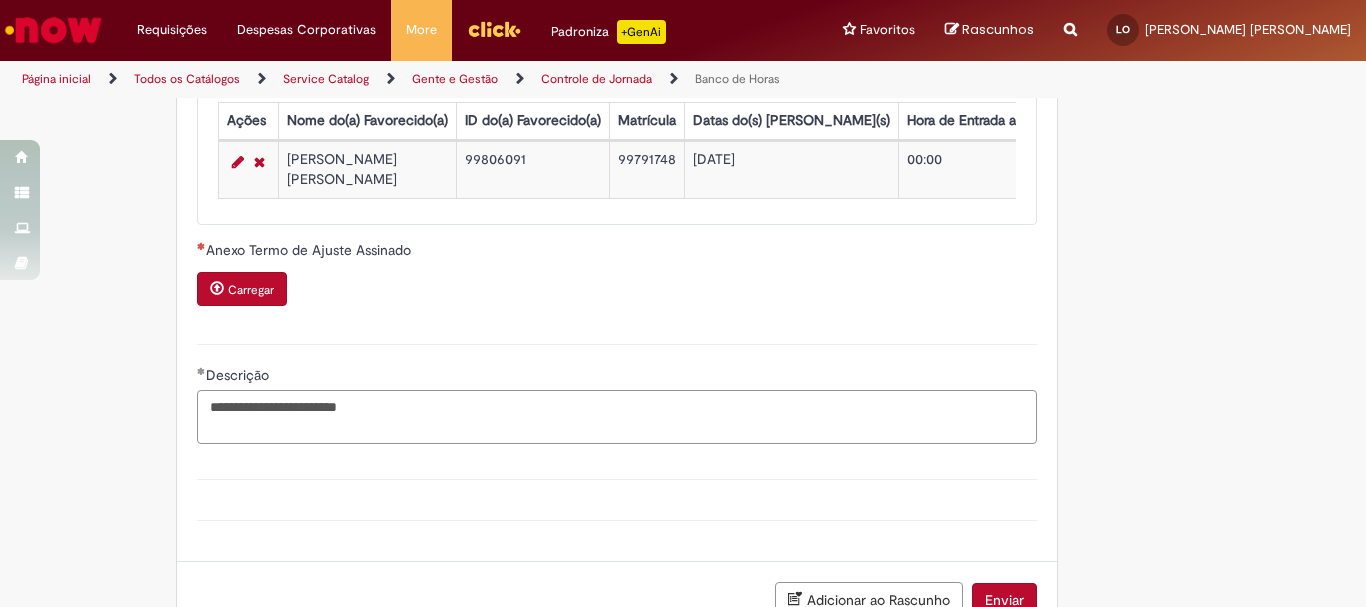 click on "**********" at bounding box center (617, 417) 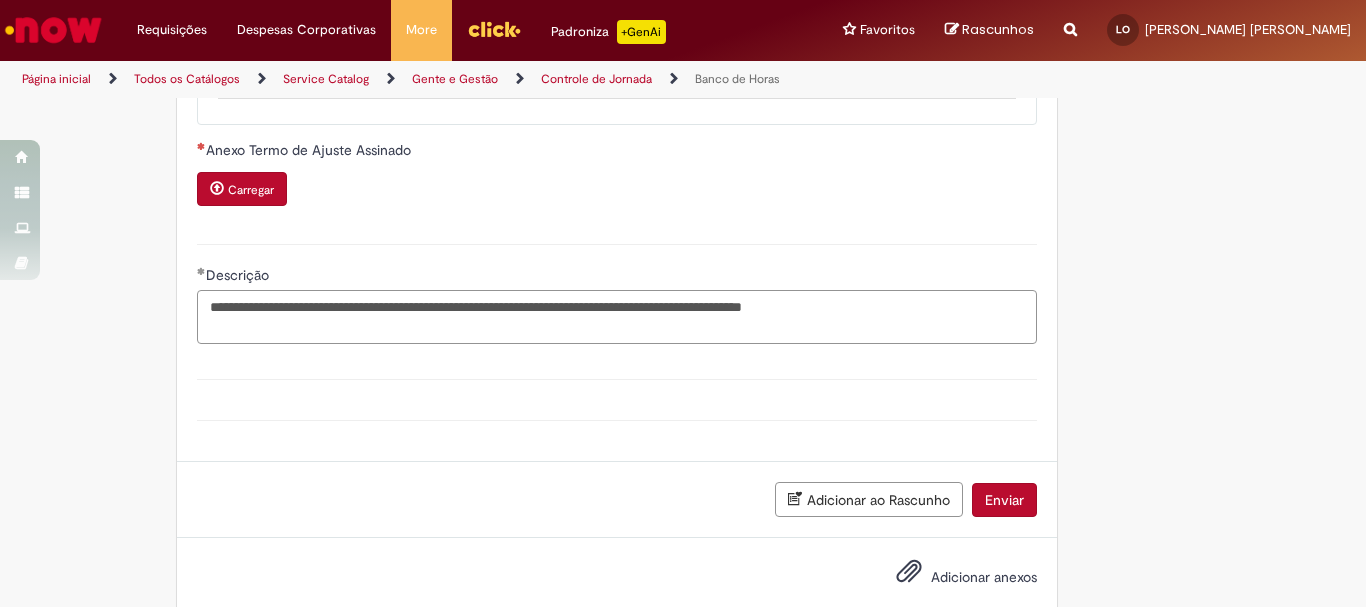 scroll, scrollTop: 2040, scrollLeft: 0, axis: vertical 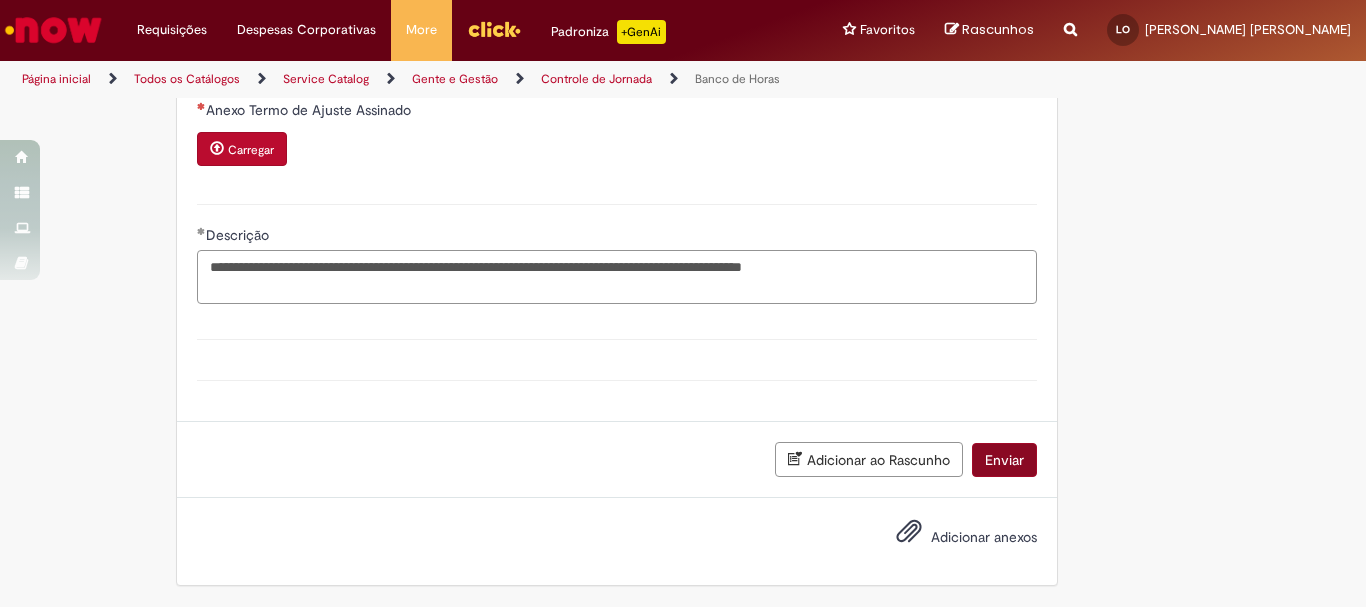 type on "**********" 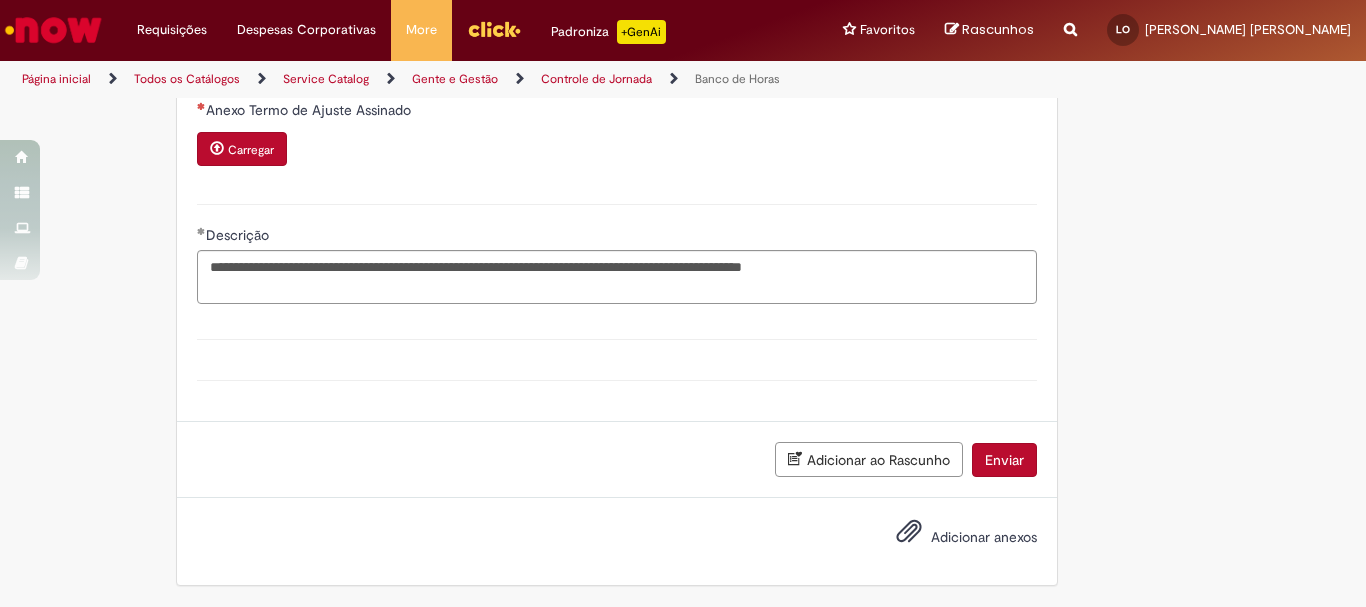 click on "Enviar" at bounding box center [1004, 460] 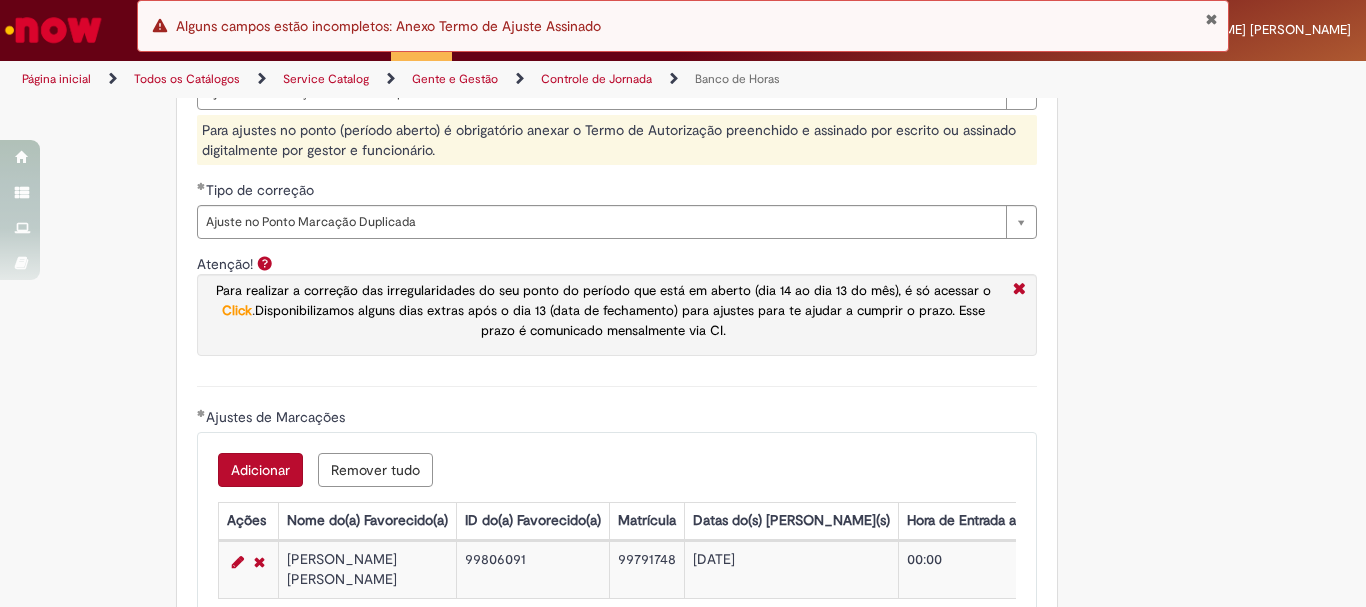 scroll, scrollTop: 1600, scrollLeft: 0, axis: vertical 